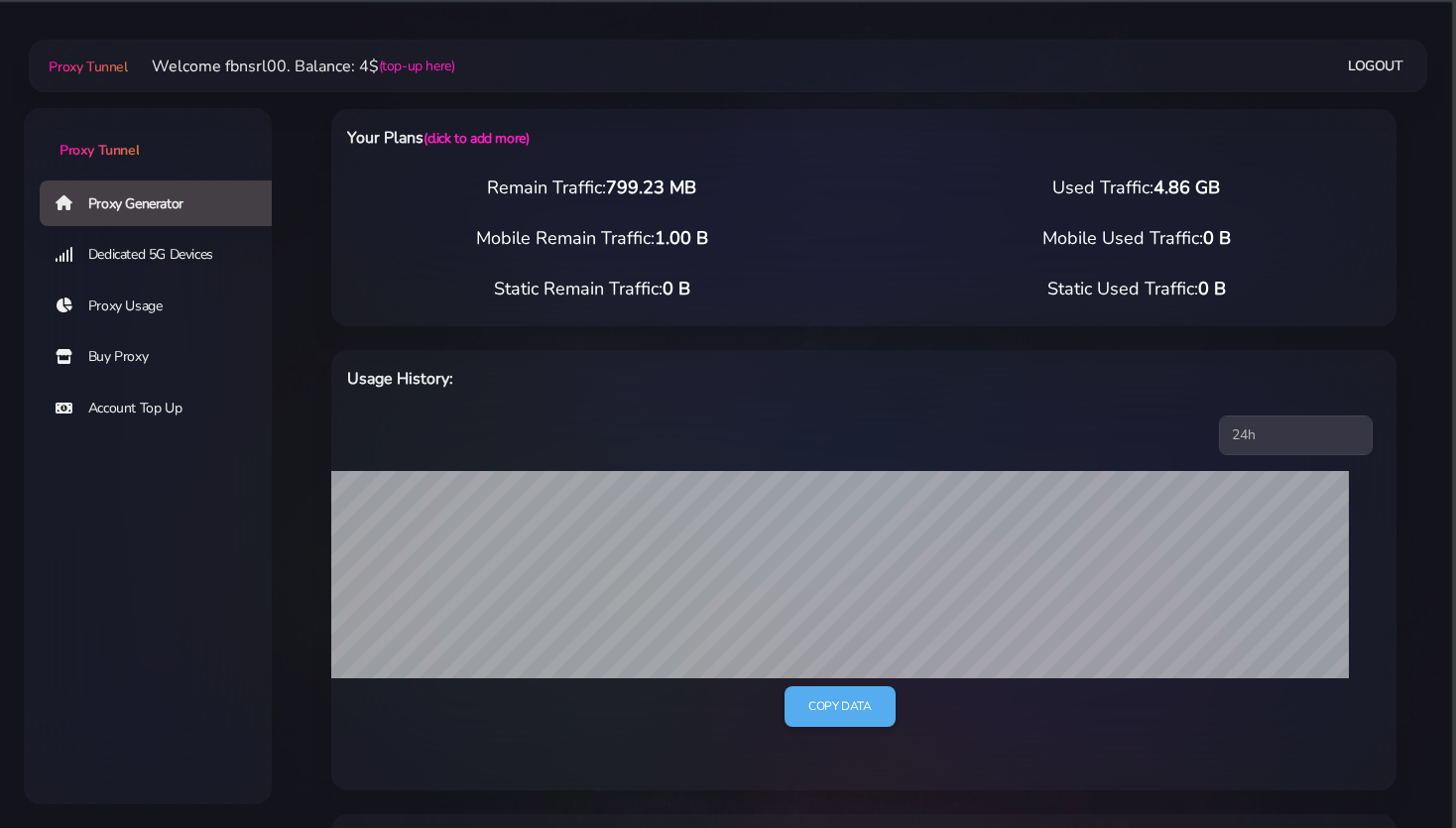 select on "static" 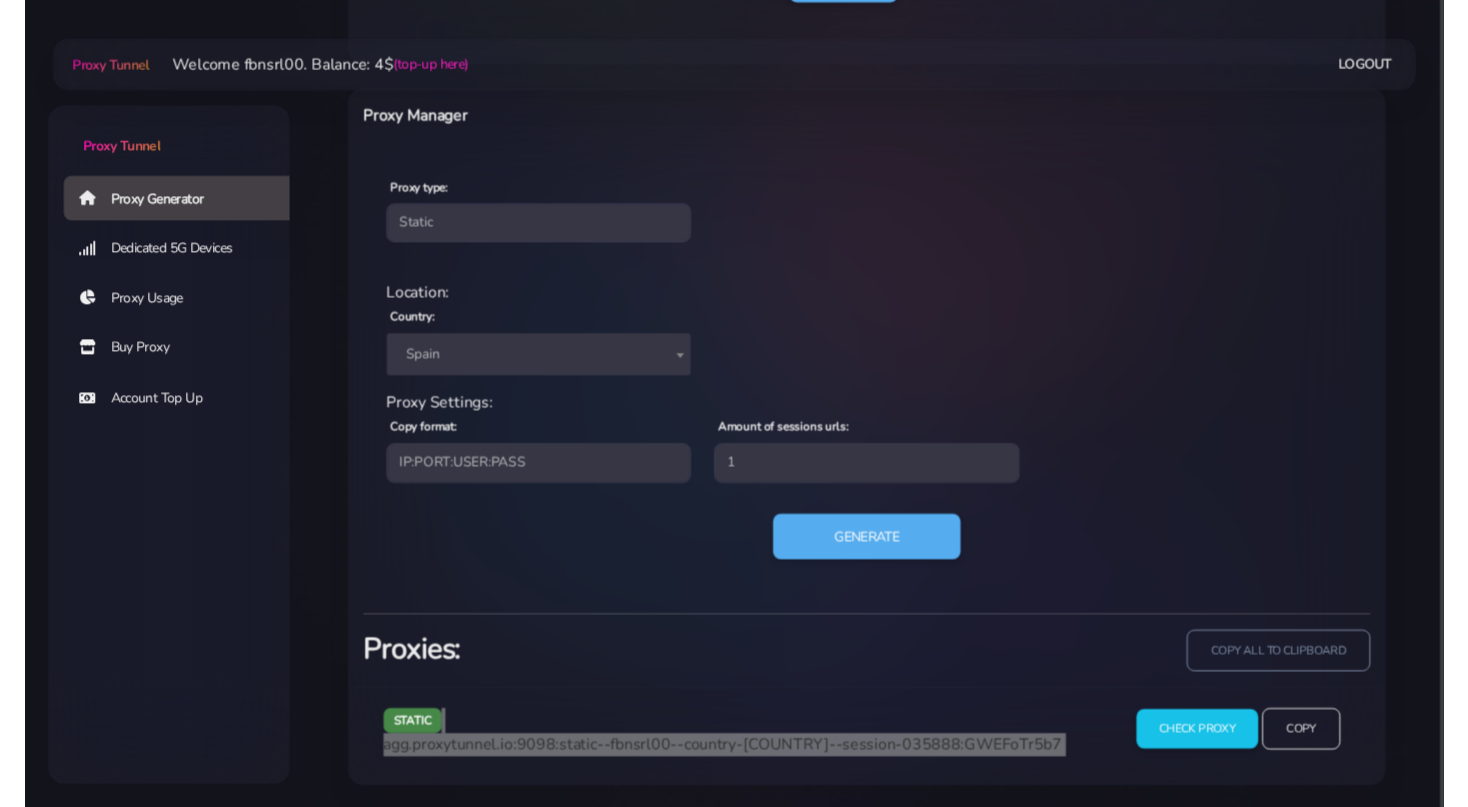 scroll, scrollTop: 722, scrollLeft: 0, axis: vertical 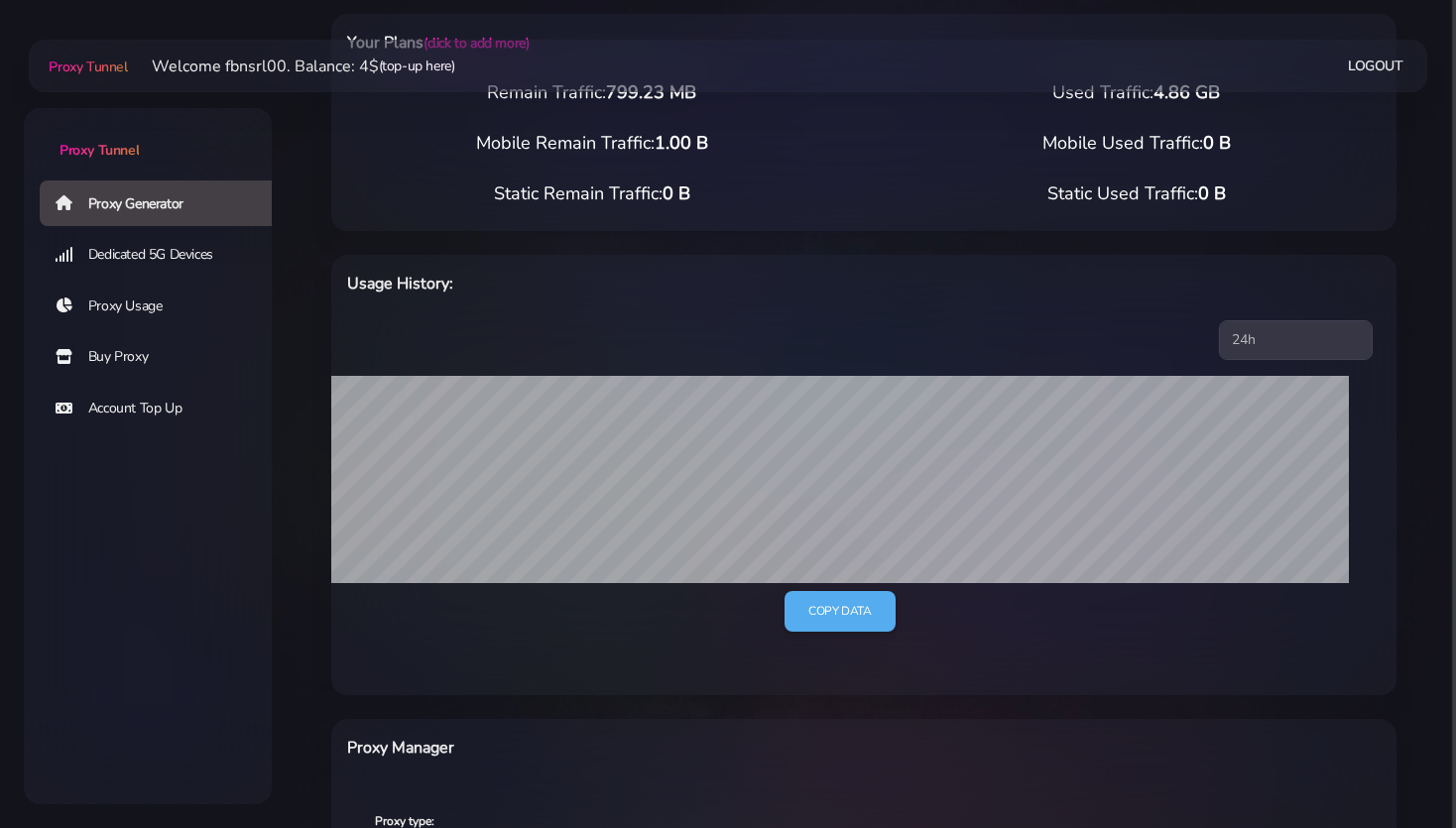 click on "(top-up here)" at bounding box center [417, 65] 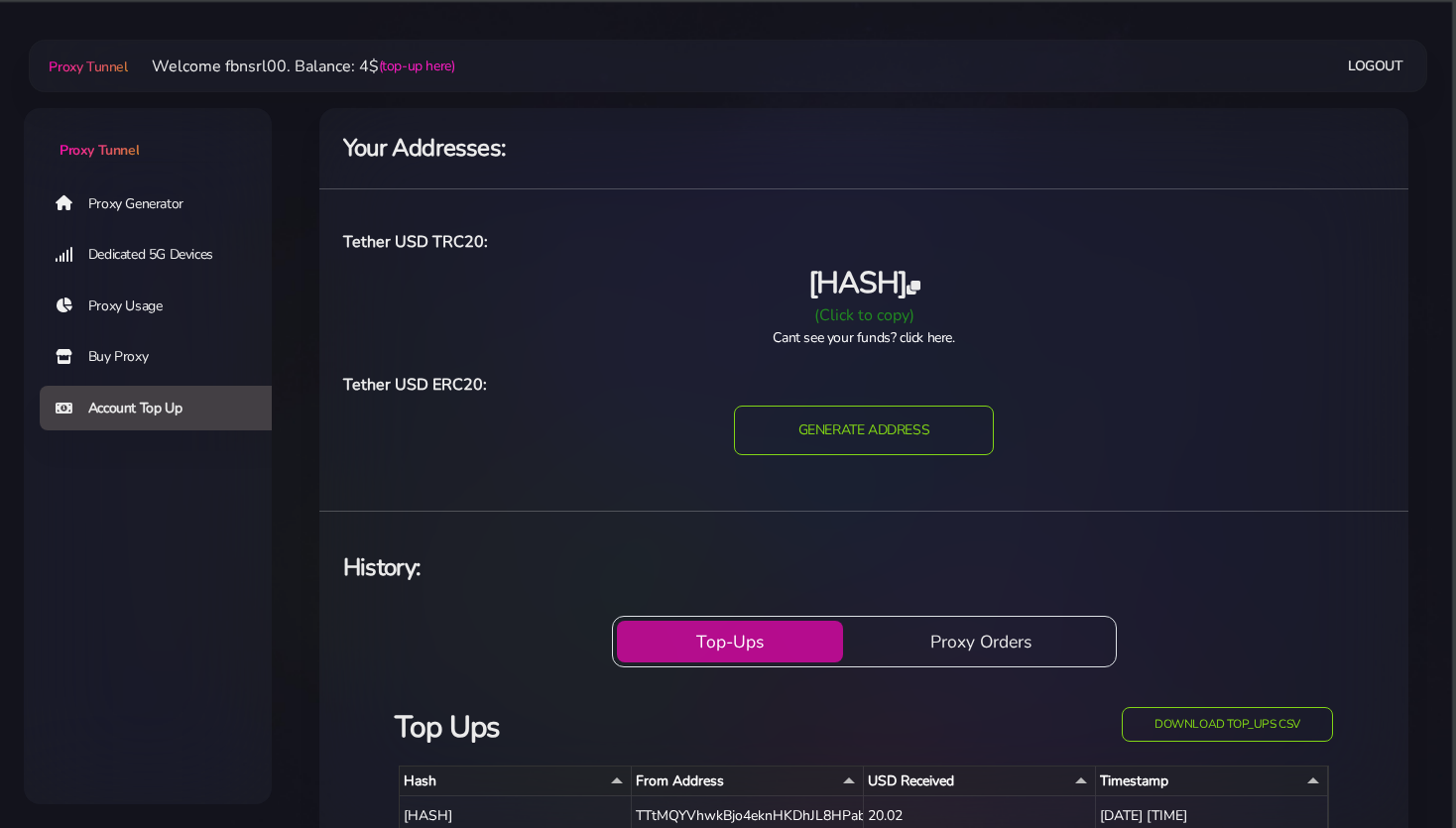 scroll, scrollTop: 0, scrollLeft: 0, axis: both 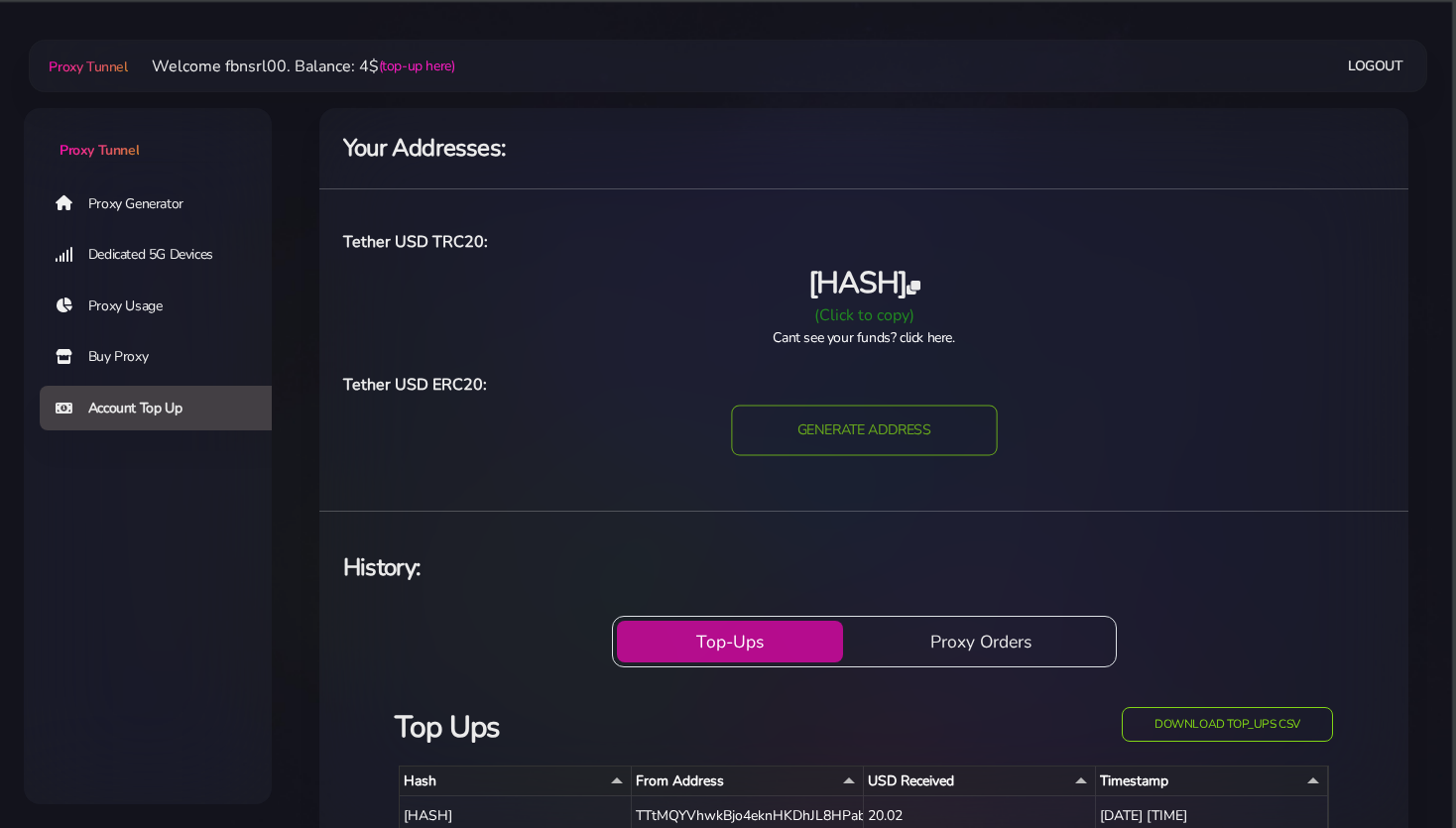 click on "GENERATE ADDRESS" at bounding box center [864, 430] 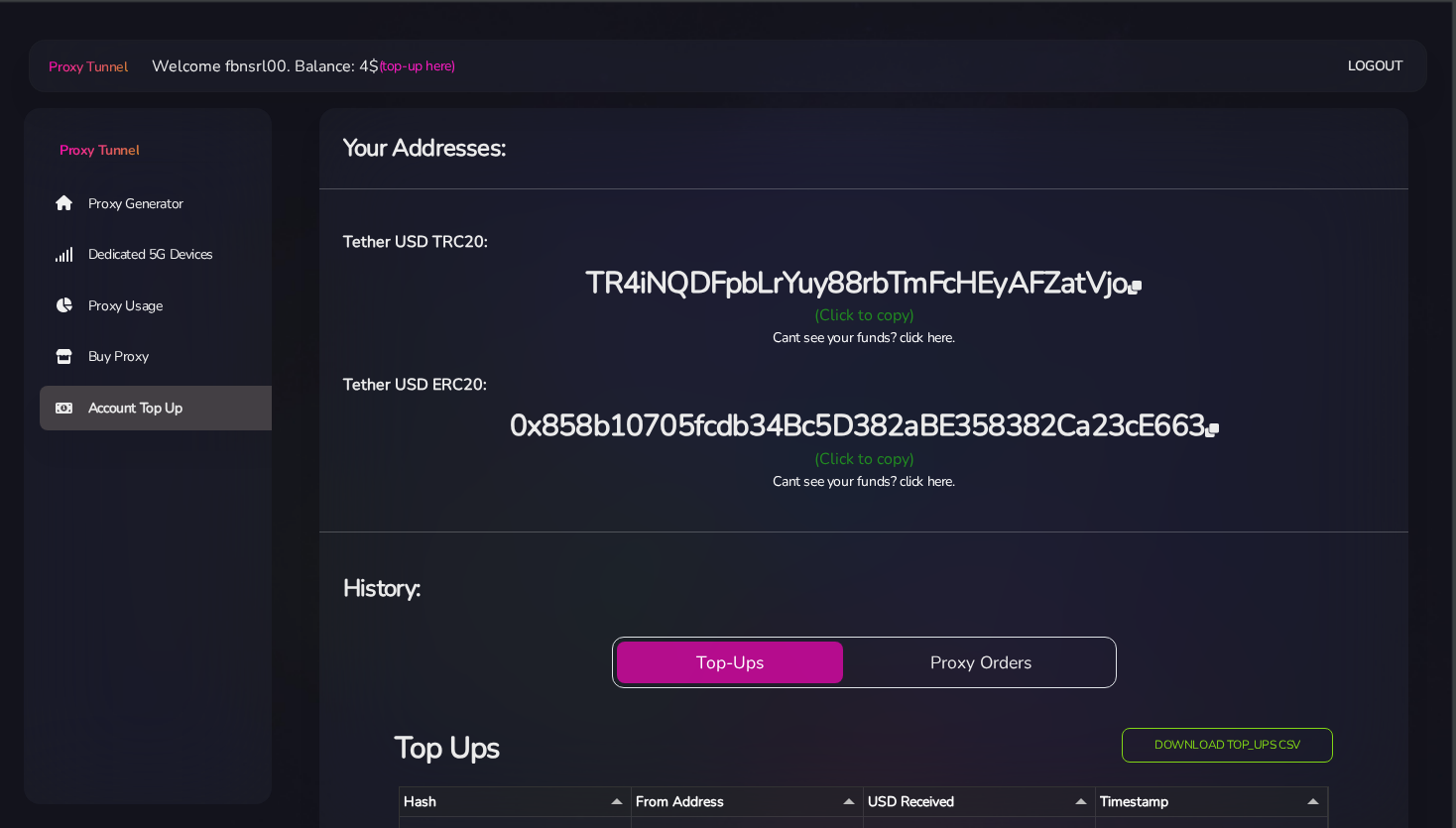 scroll, scrollTop: 0, scrollLeft: 0, axis: both 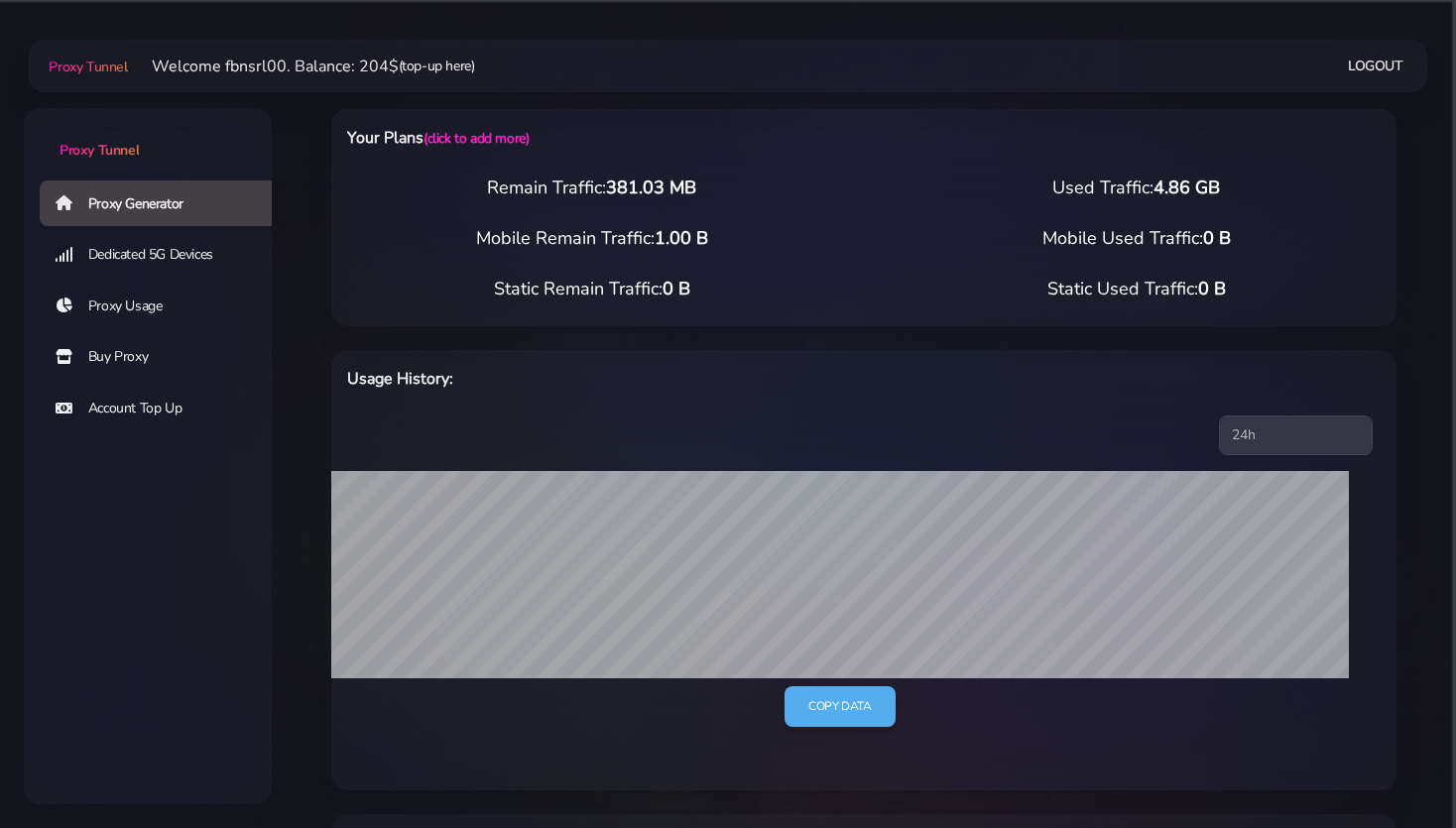 click on "(top-up here)" at bounding box center (436, 65) 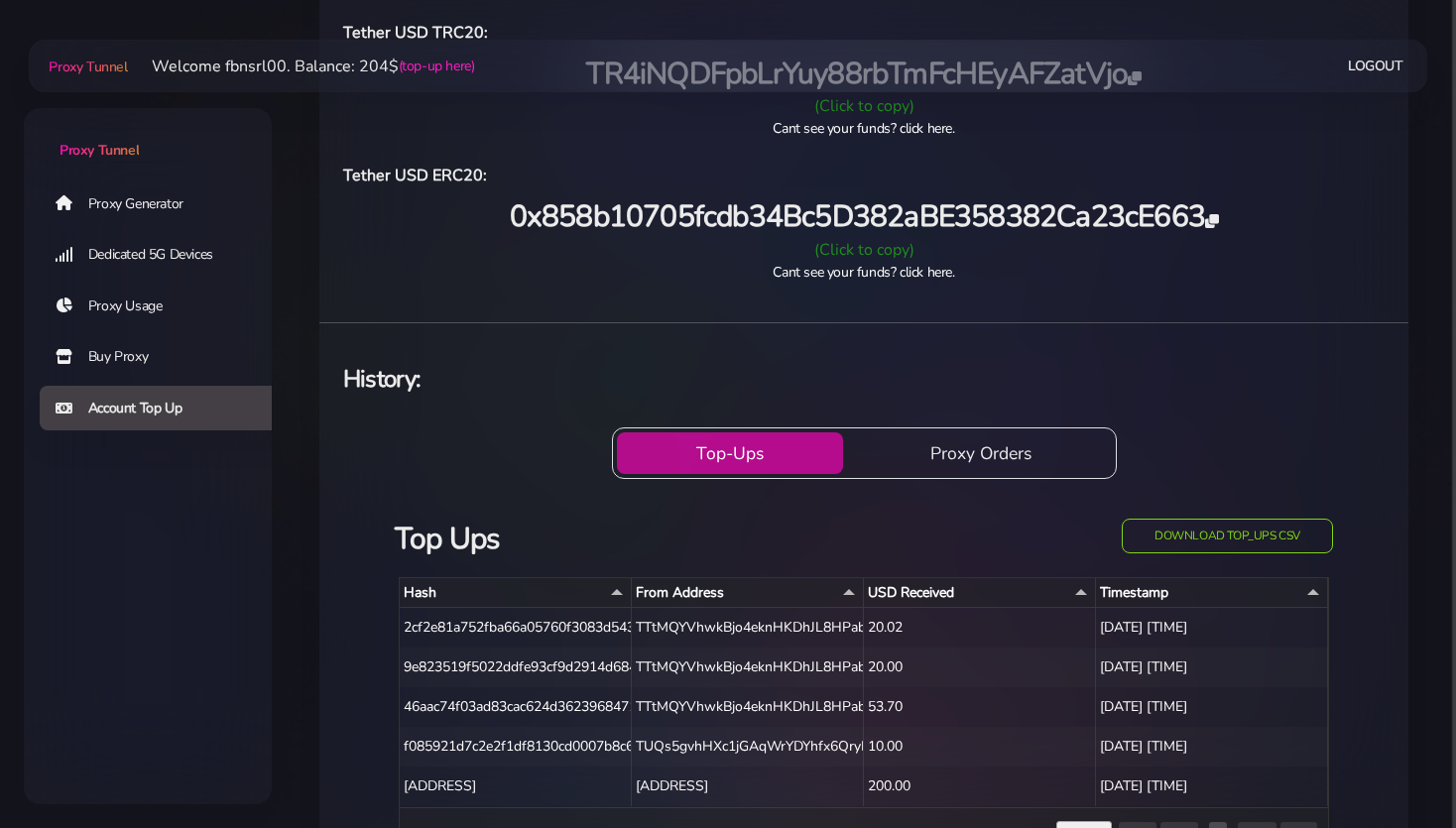 scroll, scrollTop: 313, scrollLeft: 0, axis: vertical 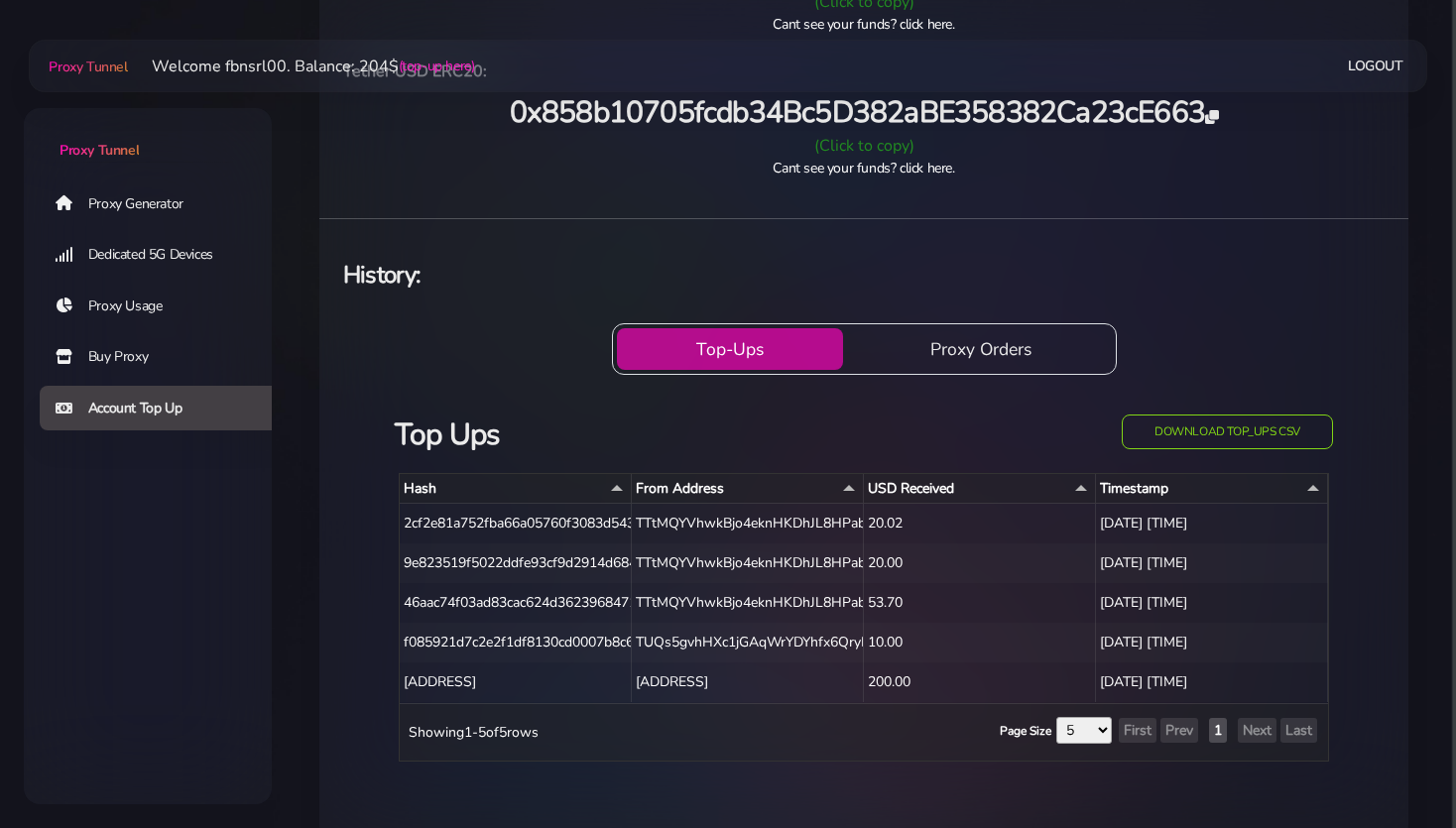 click on "Proxy Generator
Dedicated 5G Devices
Proxy Usage
Buy Proxy
Account Top Up" at bounding box center (148, 414) 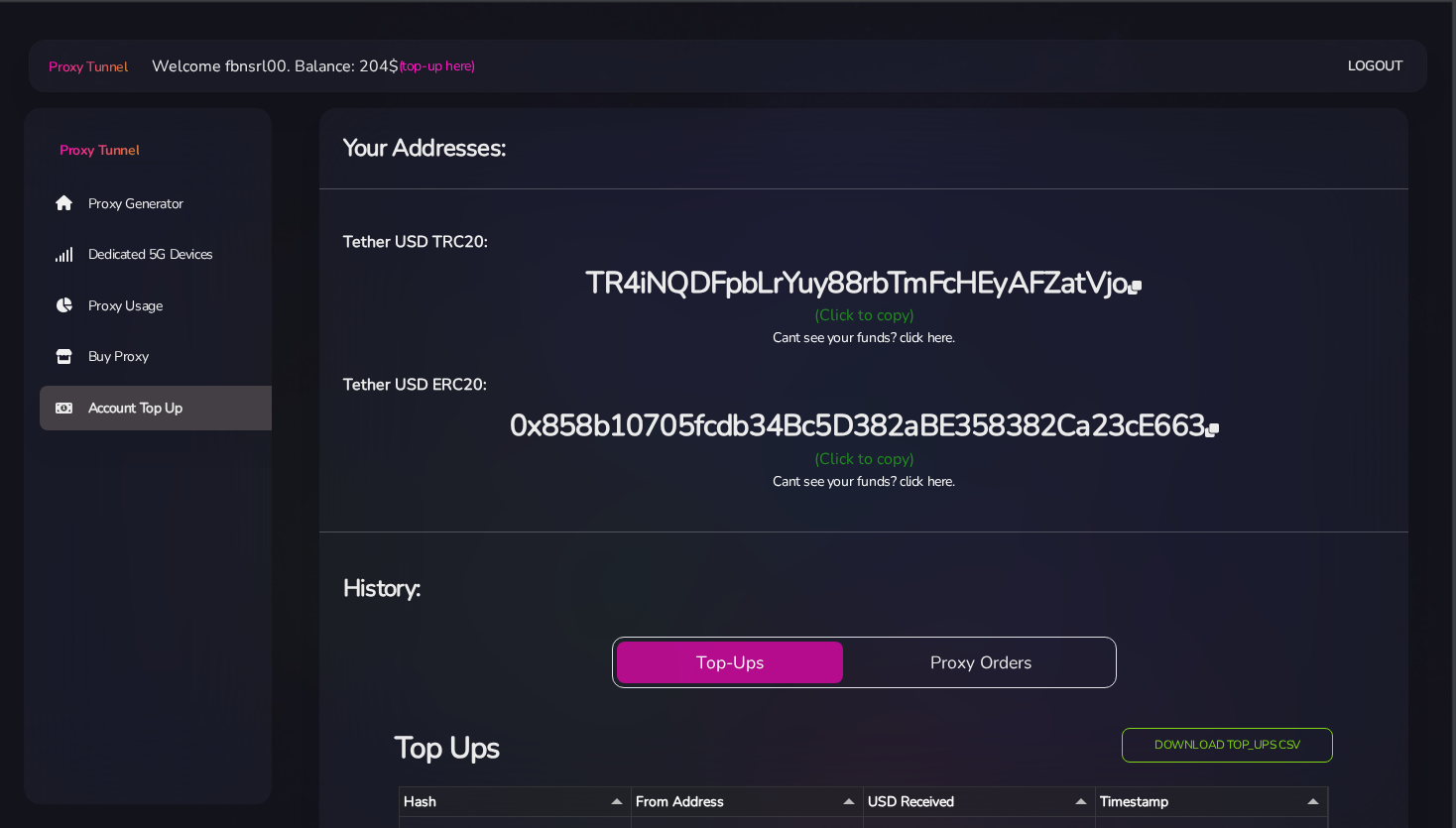 scroll, scrollTop: 314, scrollLeft: 0, axis: vertical 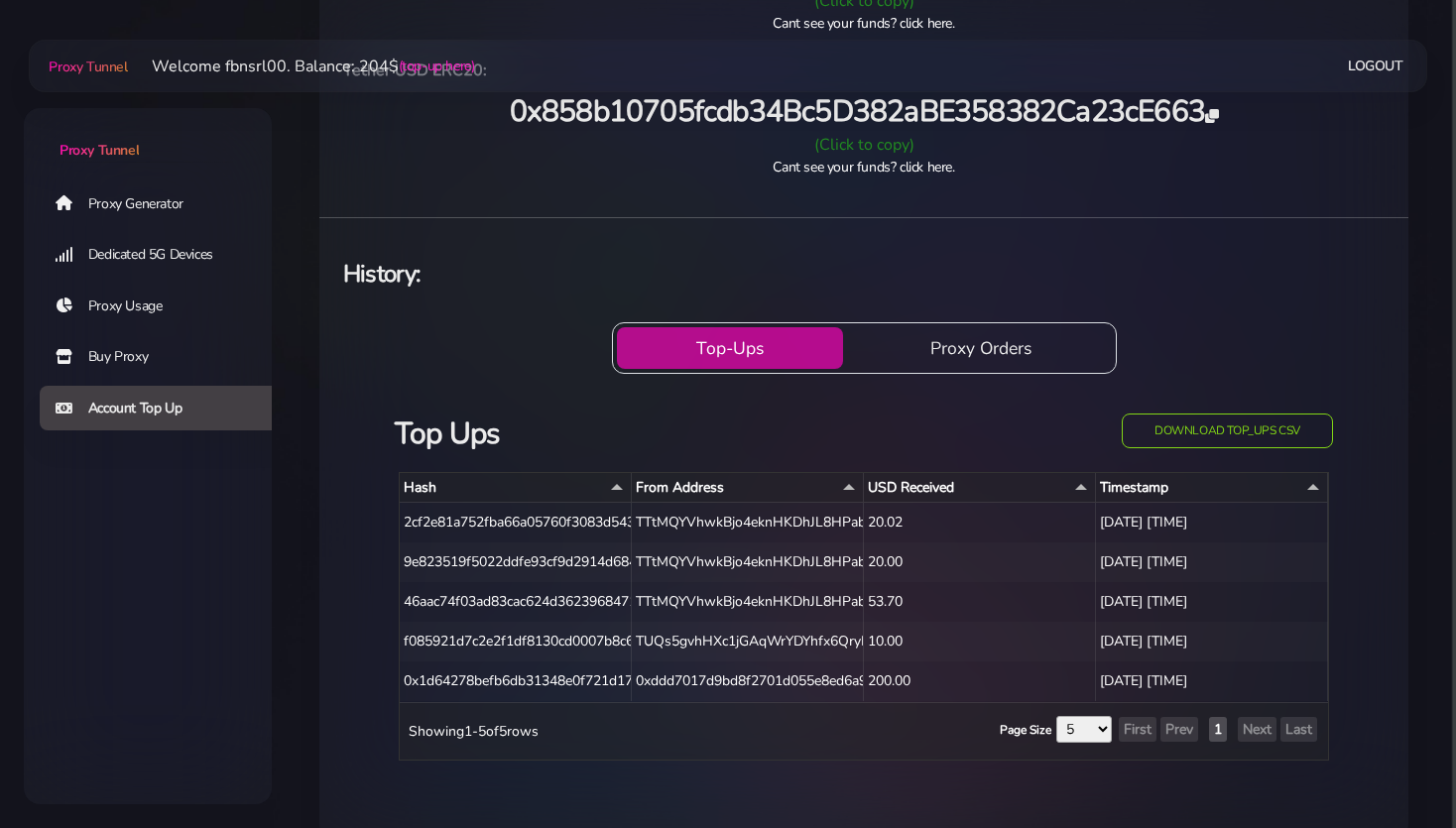 click on "Proxy Generator" at bounding box center [164, 203] 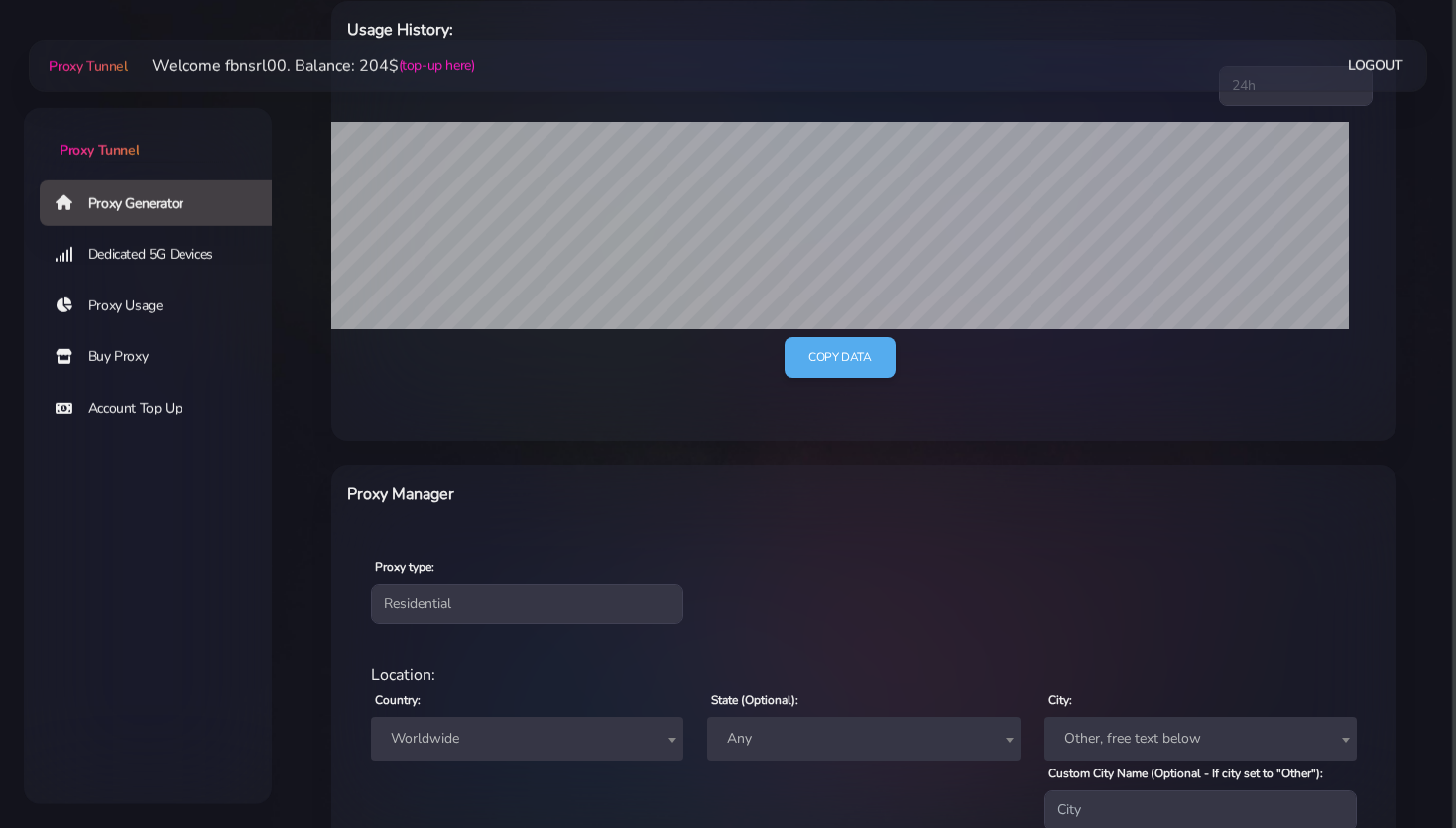 scroll, scrollTop: 628, scrollLeft: 0, axis: vertical 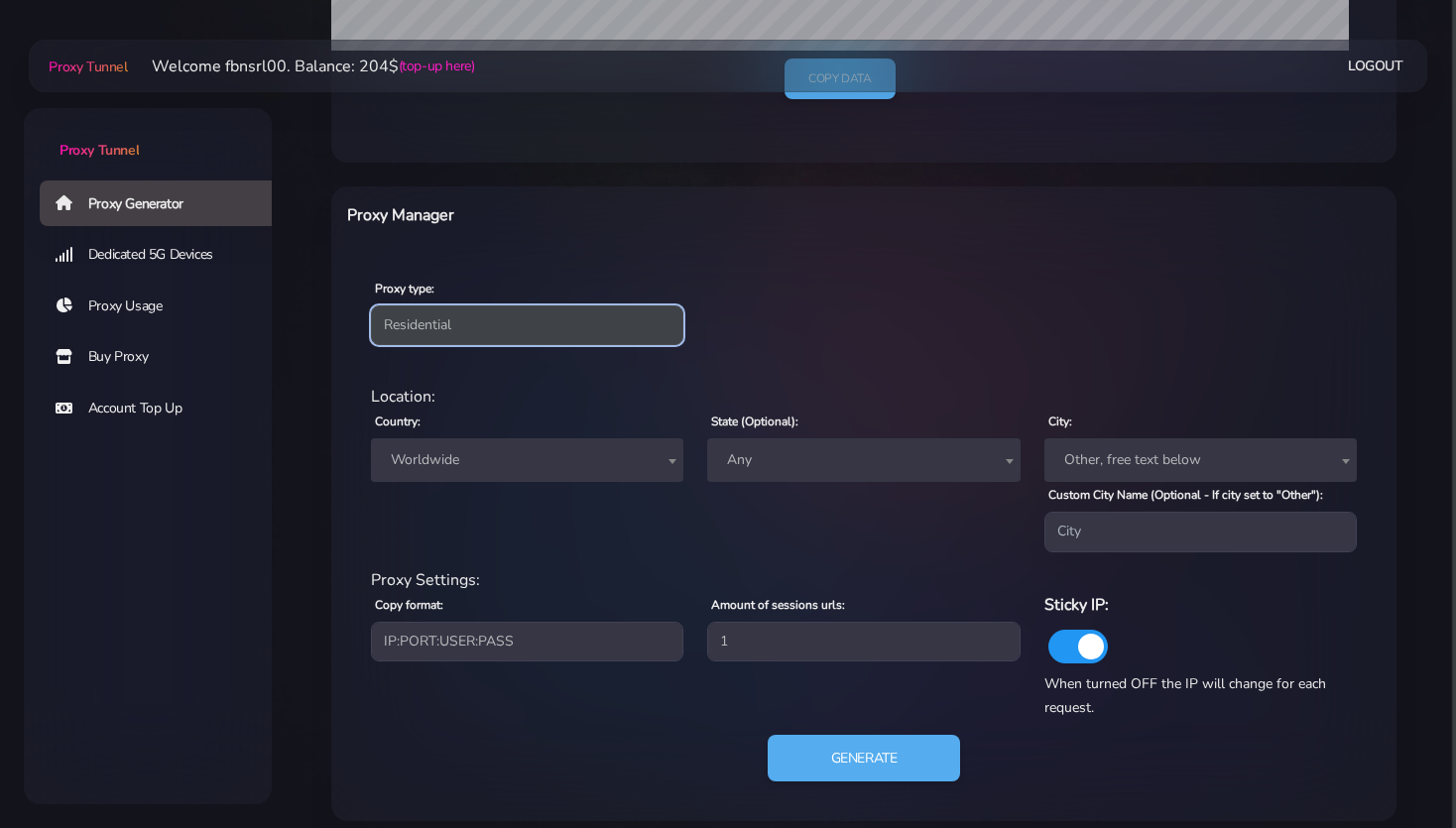click on "Residential
Static
Mobile" at bounding box center [527, 325] 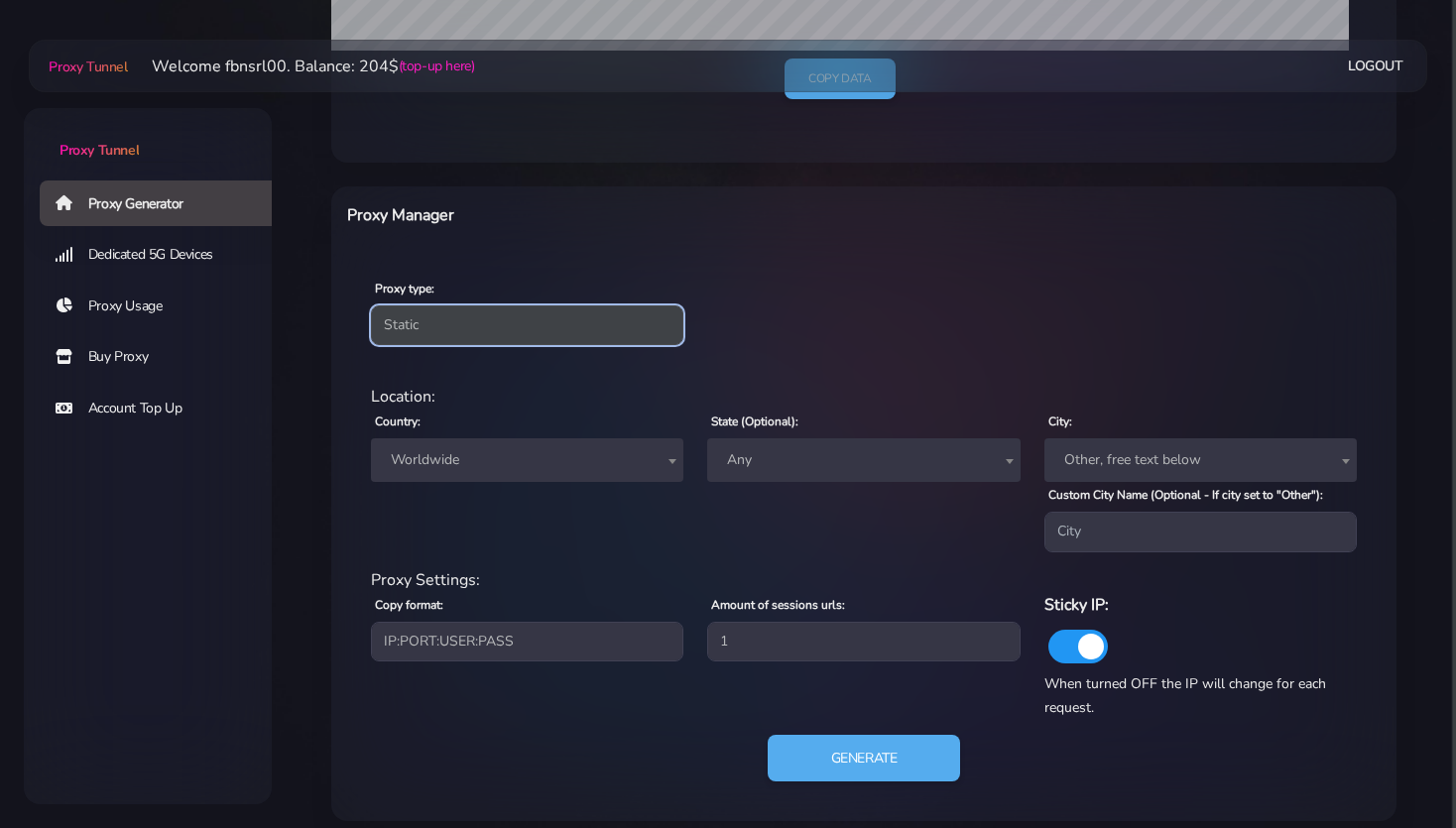 click on "Static" at bounding box center [0, 0] 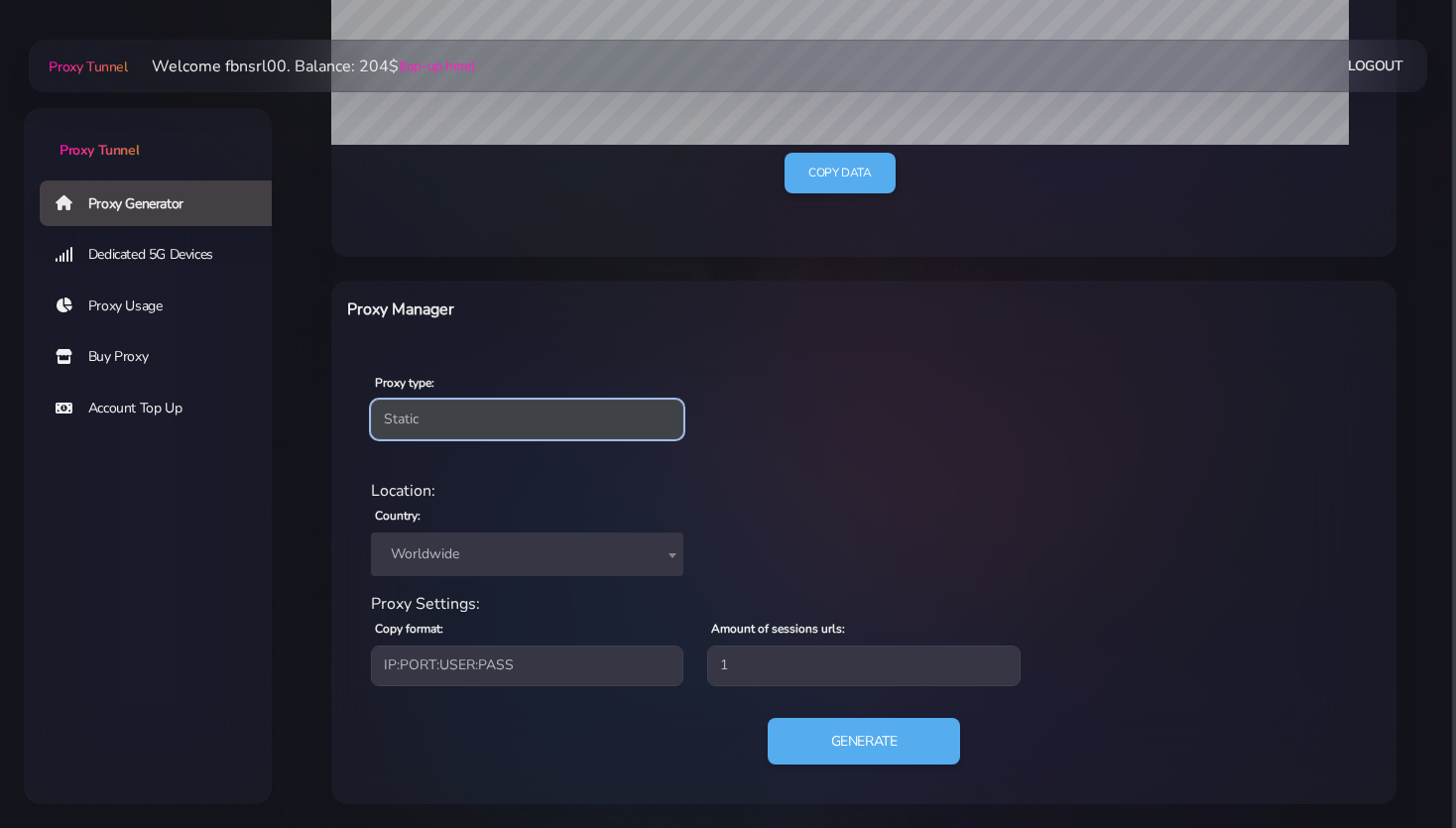 scroll, scrollTop: 532, scrollLeft: 0, axis: vertical 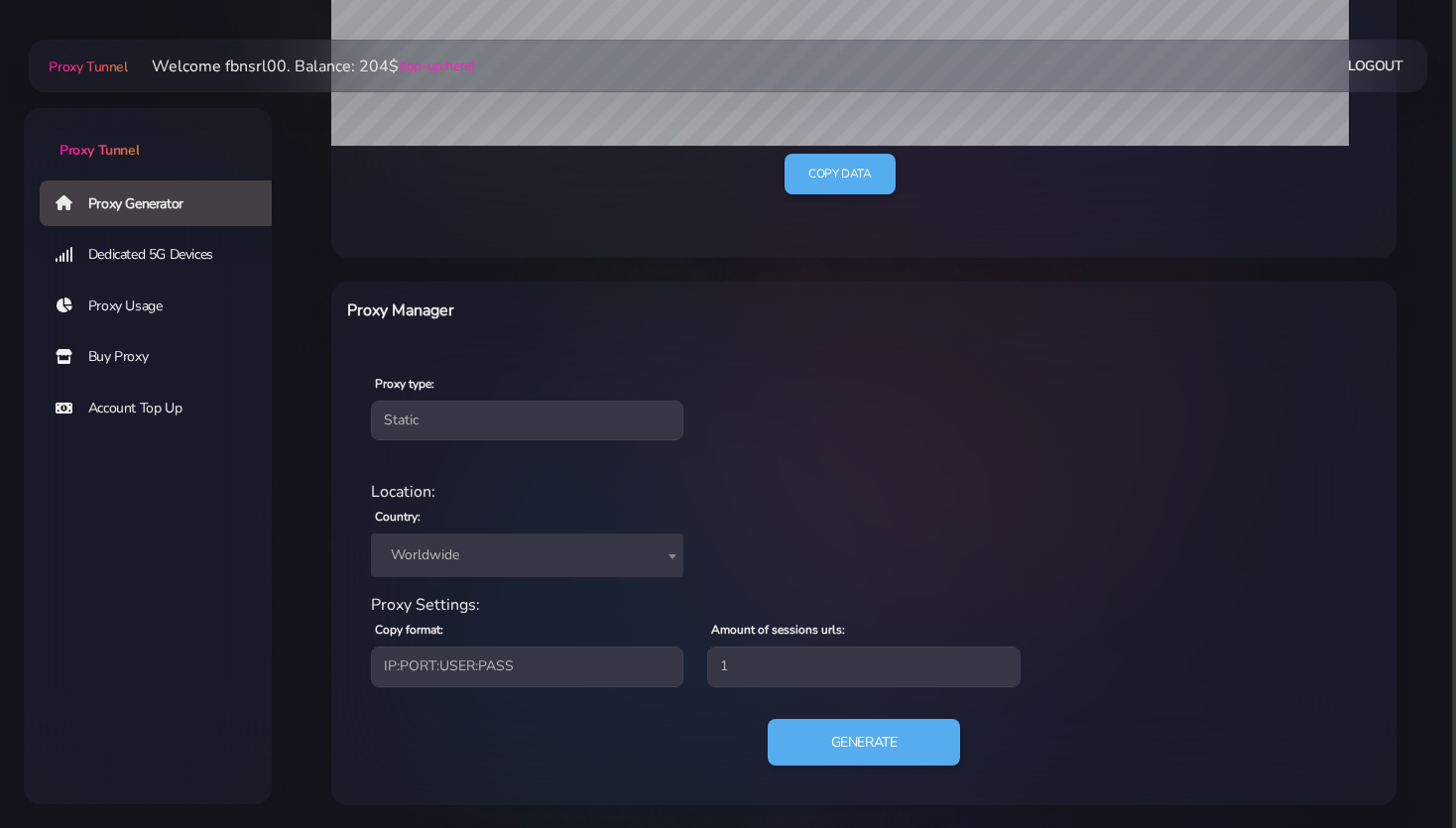 click on "Worldwide" at bounding box center (527, 555) 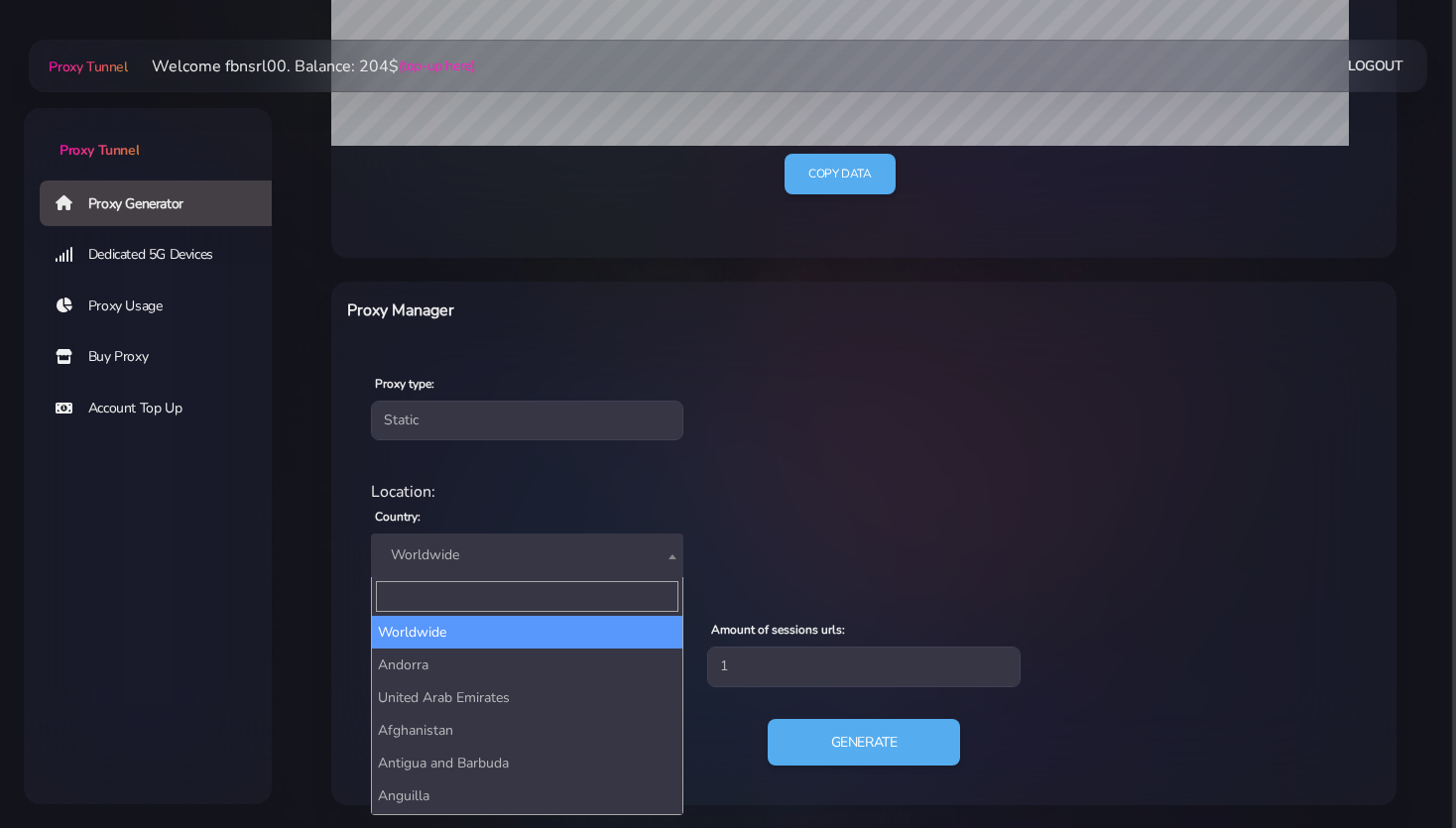 click at bounding box center [527, 596] 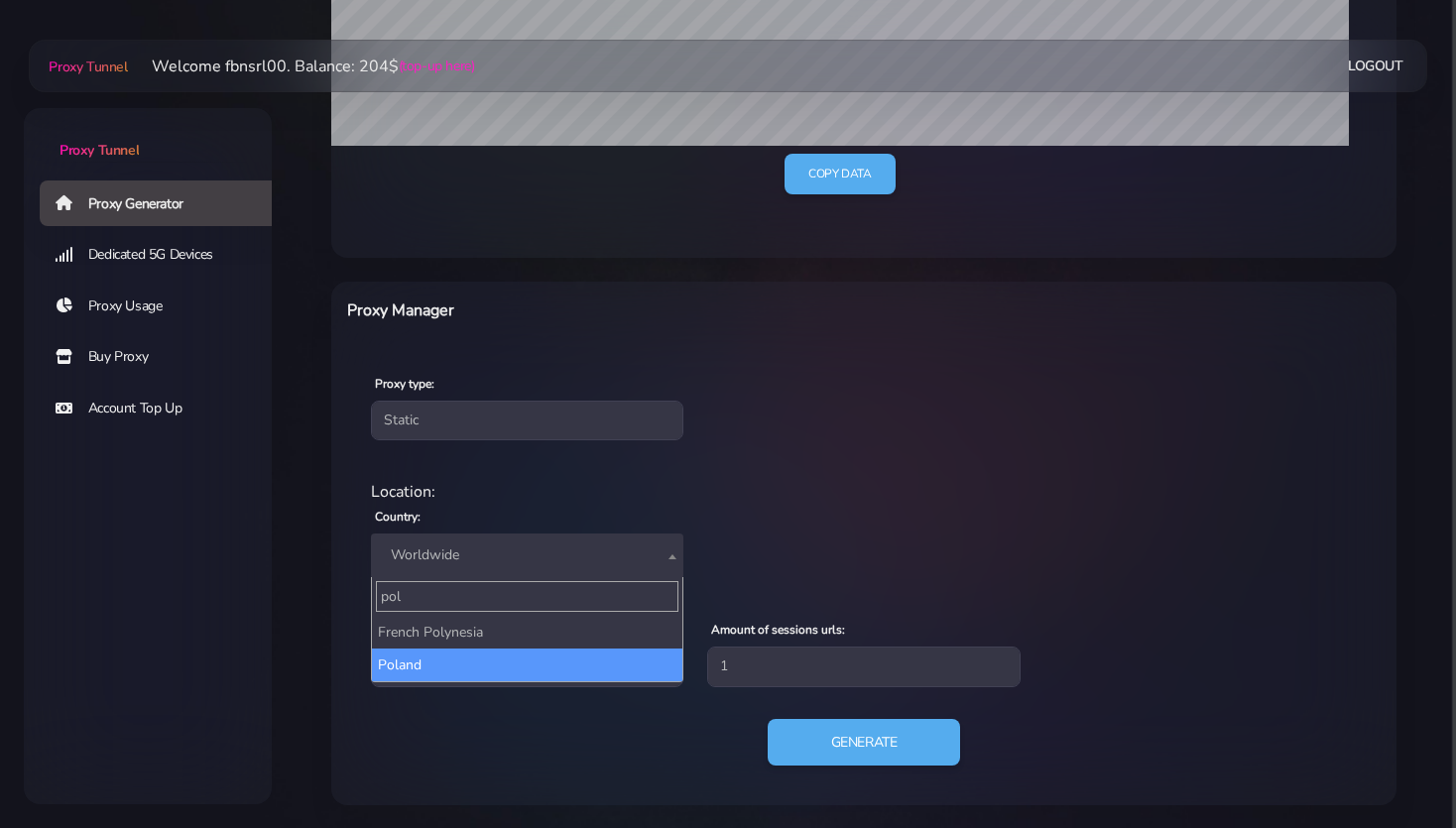 type on "pol" 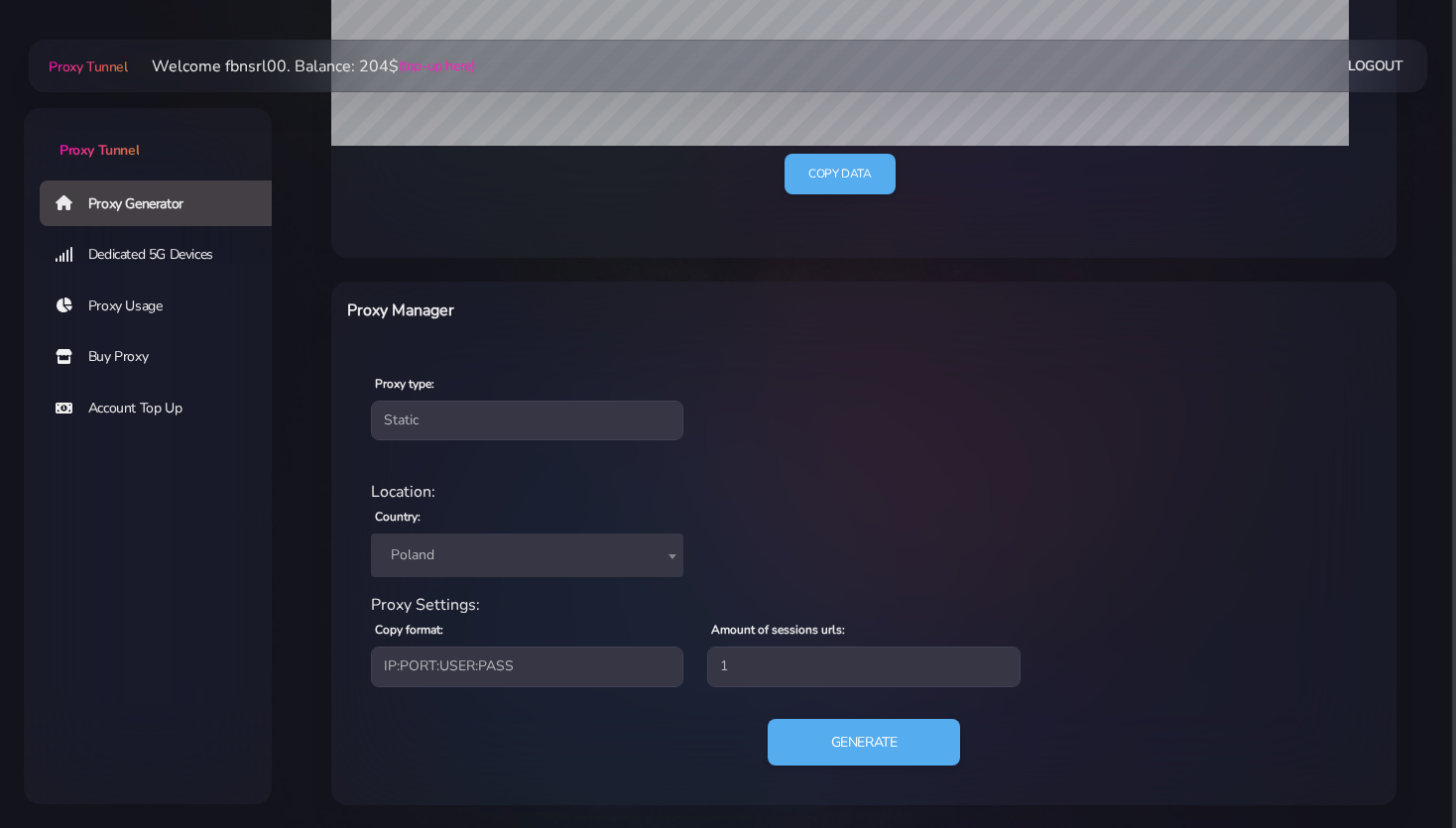select on "PL" 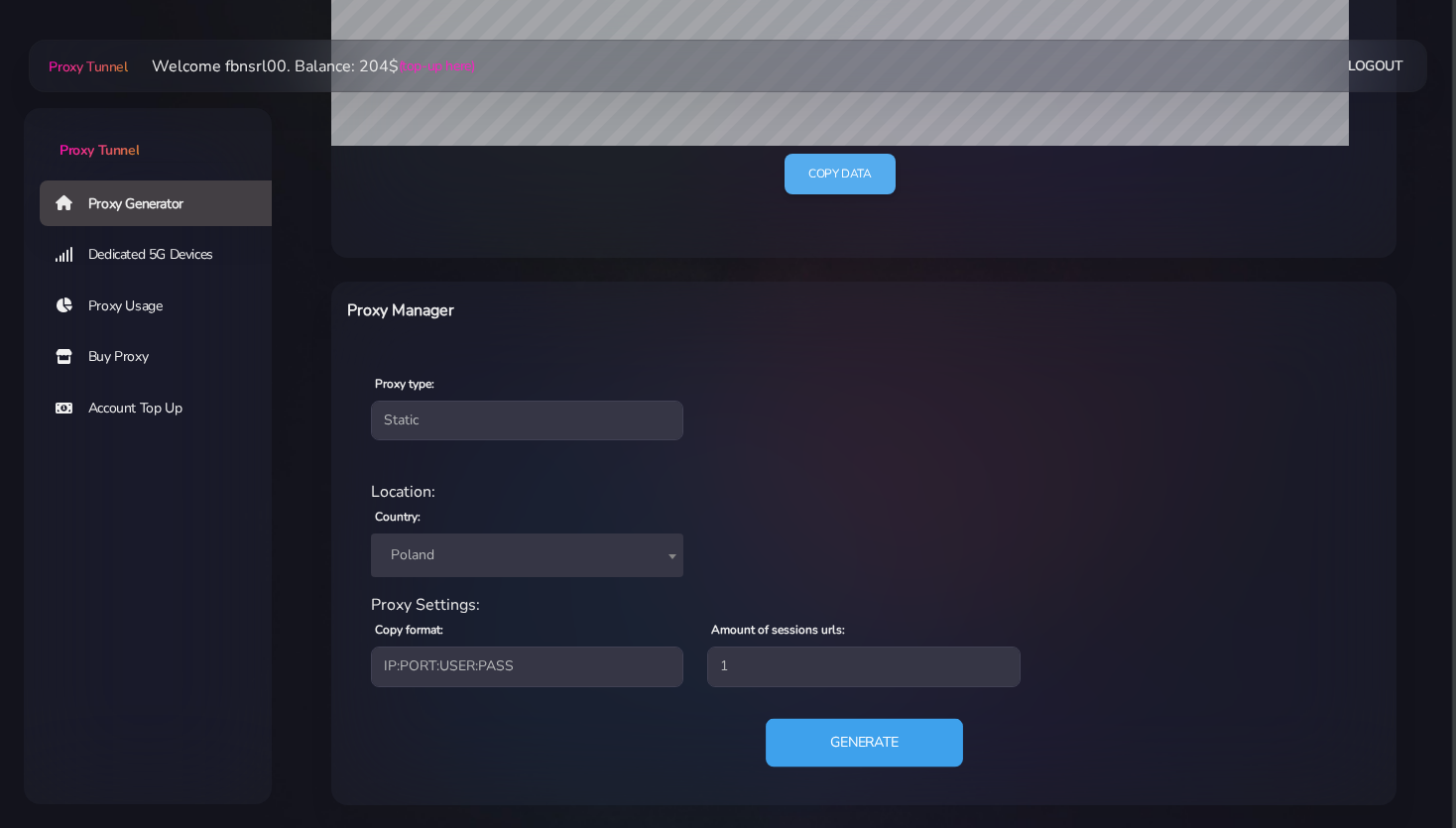 click on "Generate" at bounding box center (864, 742) 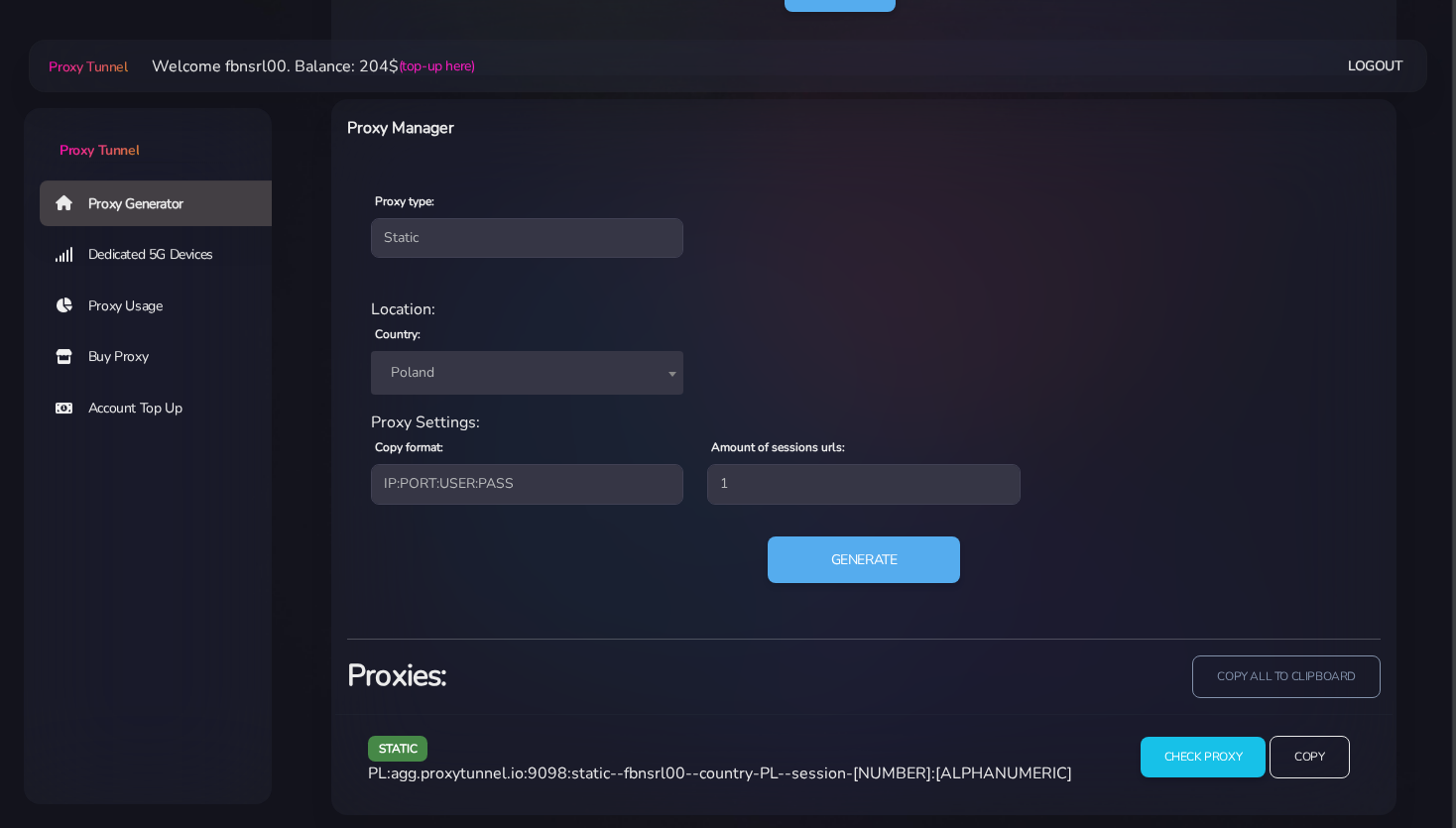 scroll, scrollTop: 723, scrollLeft: 0, axis: vertical 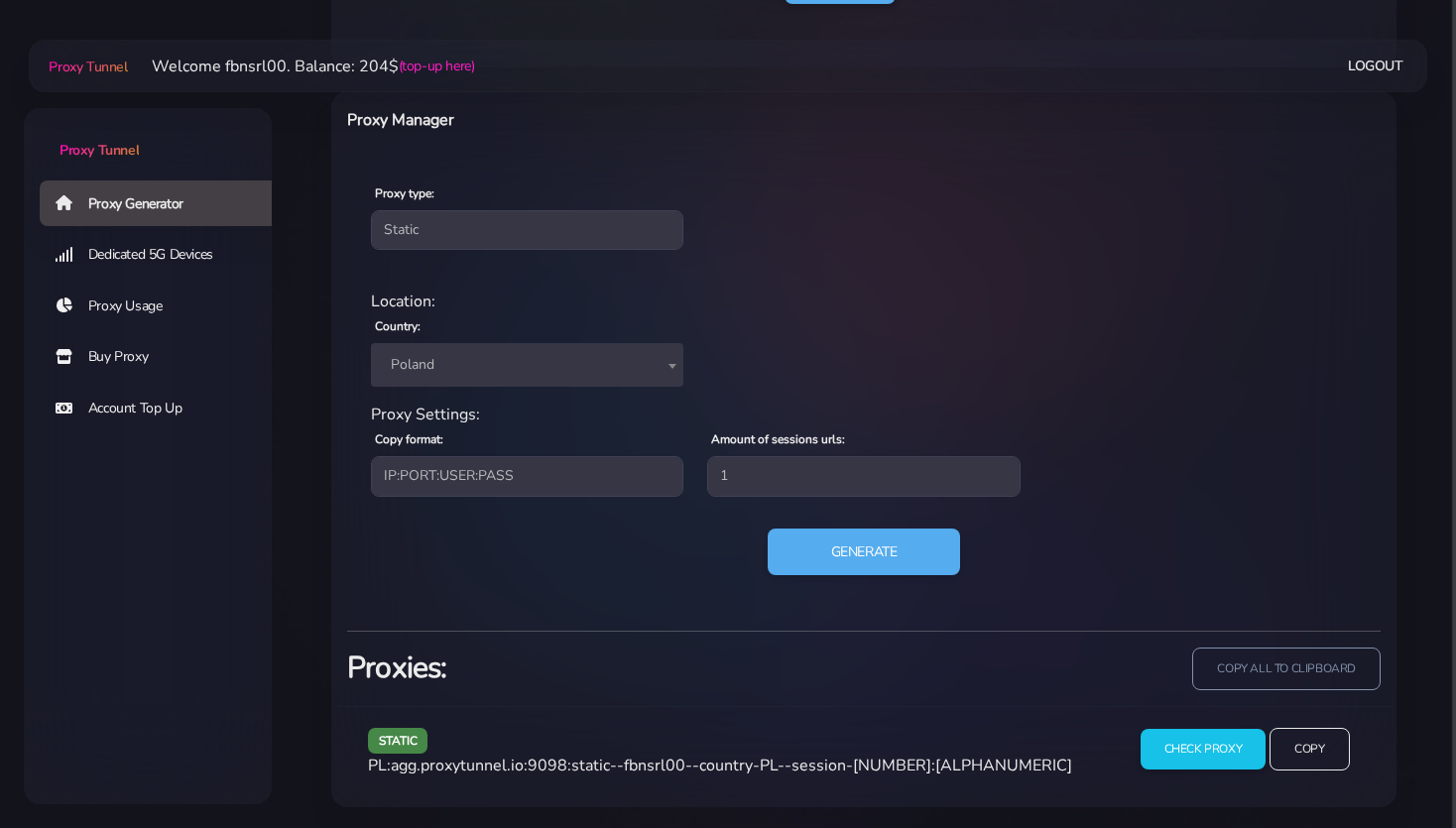 click on "PL:agg.proxytunnel.io:9098:static--fbnsrl00--country-PL--session-[NUMBER]:[ALPHANUMERIC]" at bounding box center [720, 766] 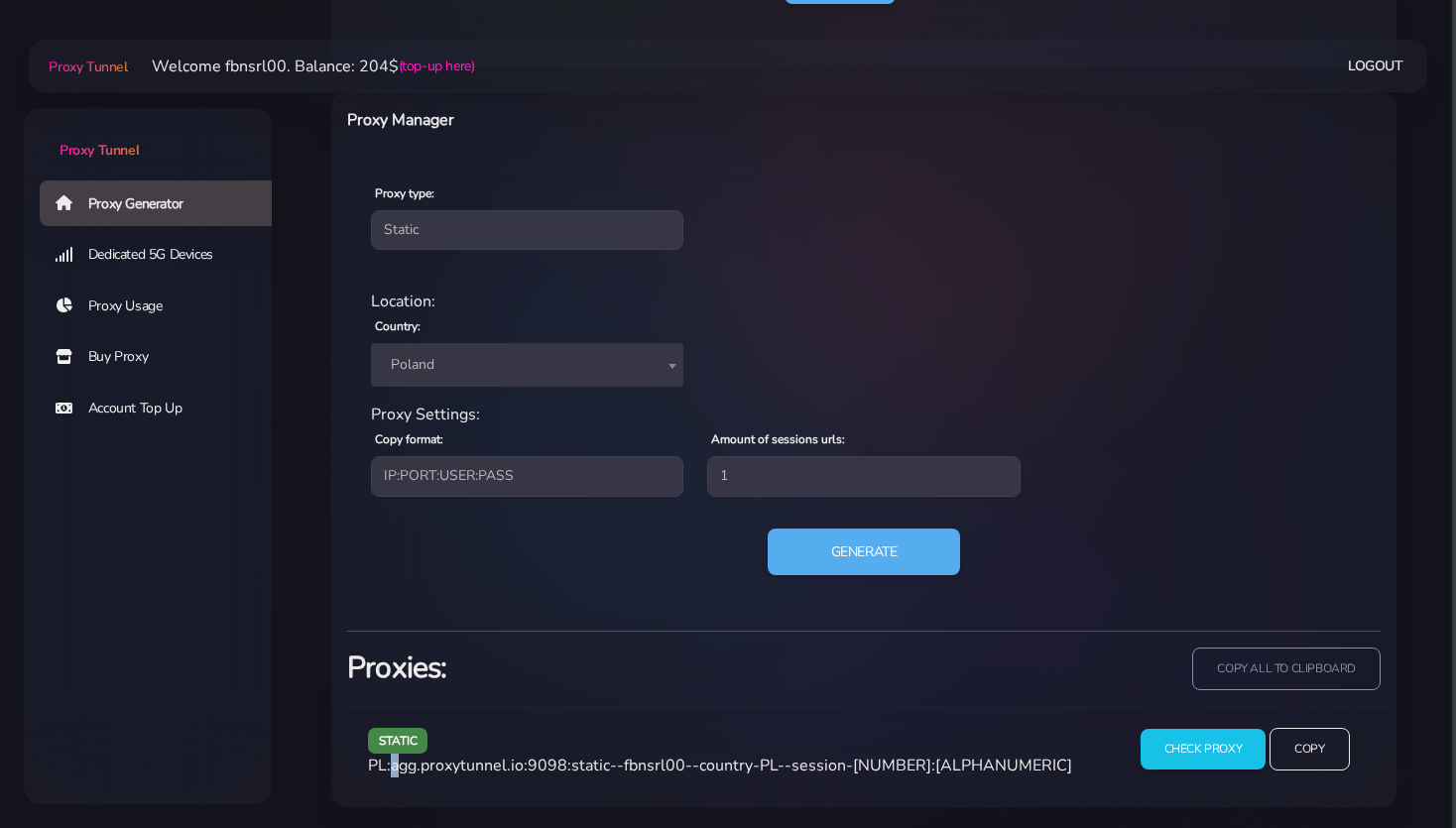 click on "PL:agg.proxytunnel.io:9098:static--fbnsrl00--country-PL--session-[NUMBER]:[ALPHANUMERIC]" at bounding box center (720, 766) 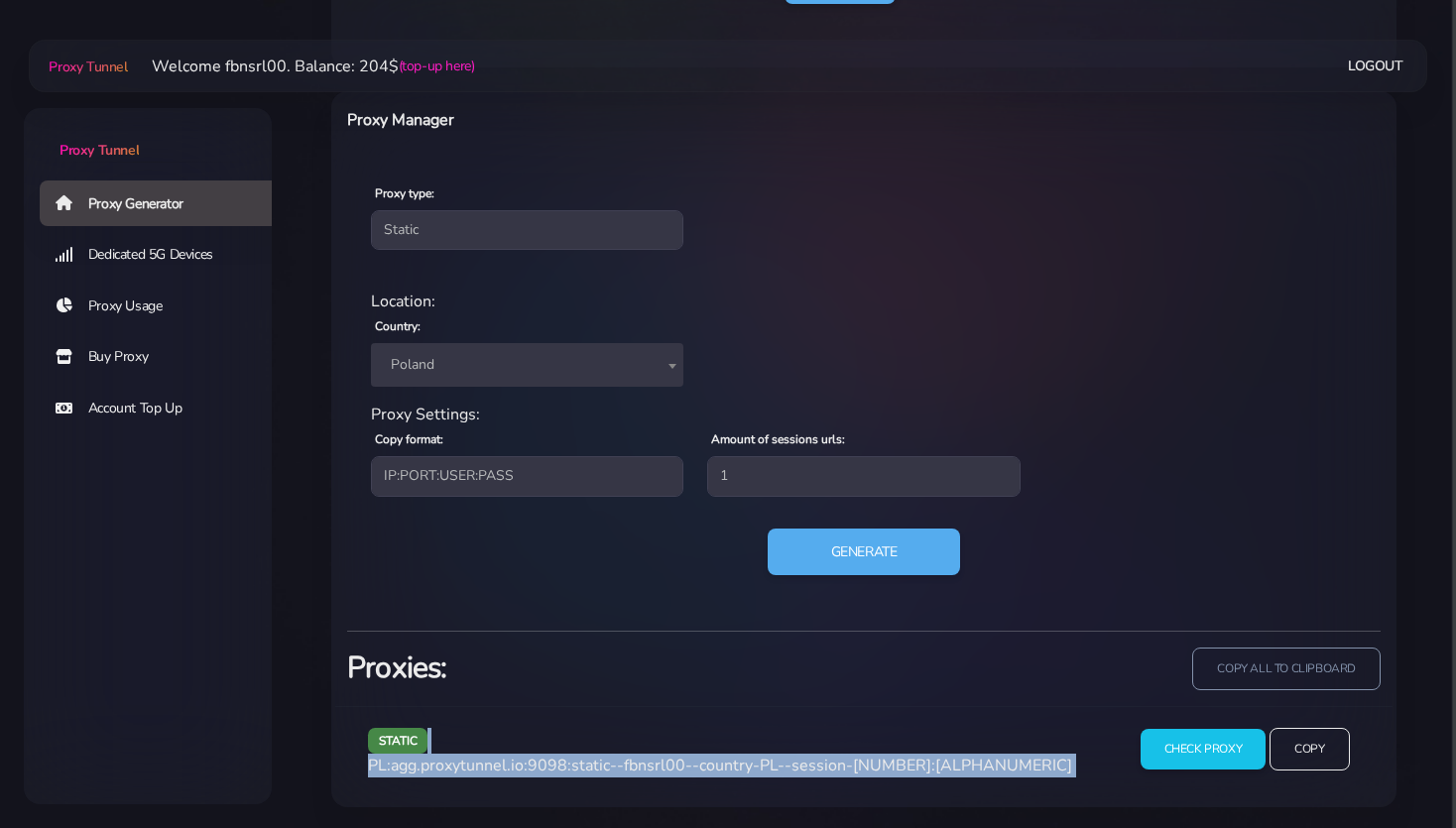 click on "PL:agg.proxytunnel.io:9098:static--fbnsrl00--country-PL--session-[NUMBER]:[ALPHANUMERIC]" at bounding box center (720, 766) 